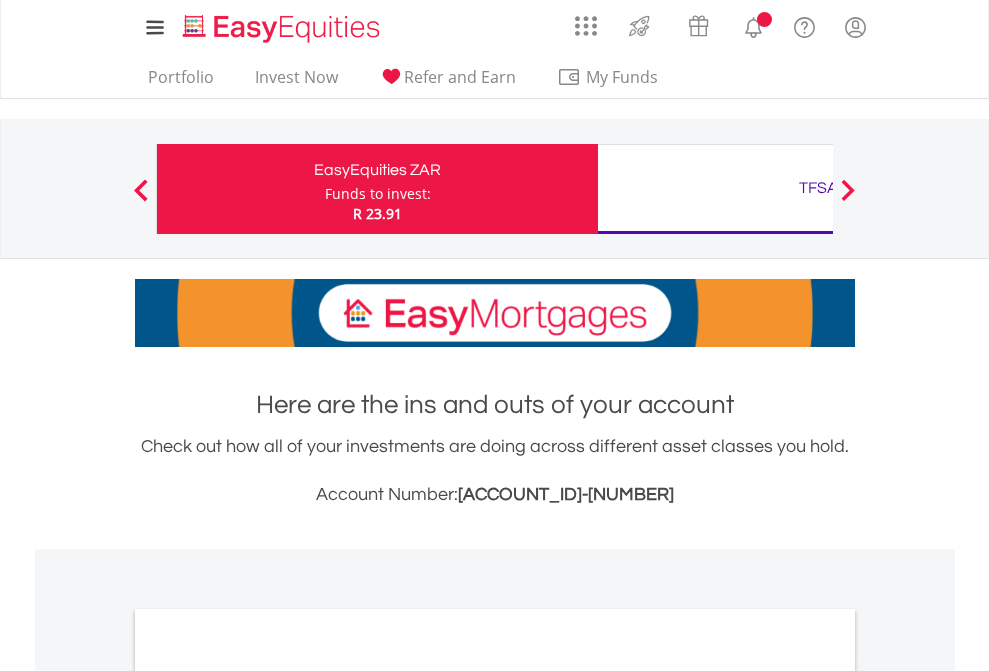 scroll, scrollTop: 0, scrollLeft: 0, axis: both 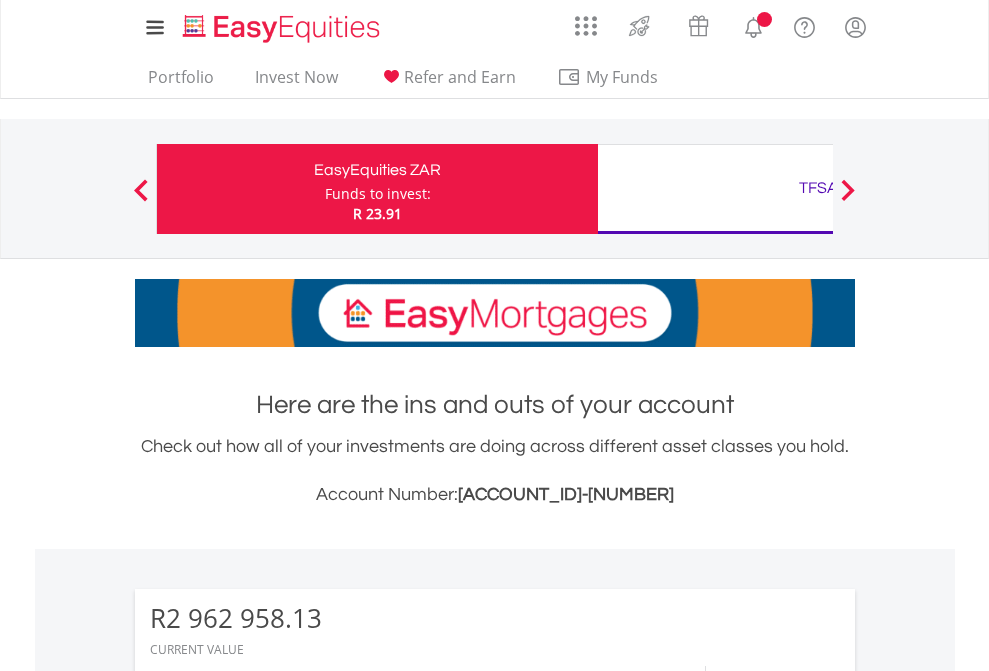 click on "Funds to invest:" at bounding box center [378, 194] 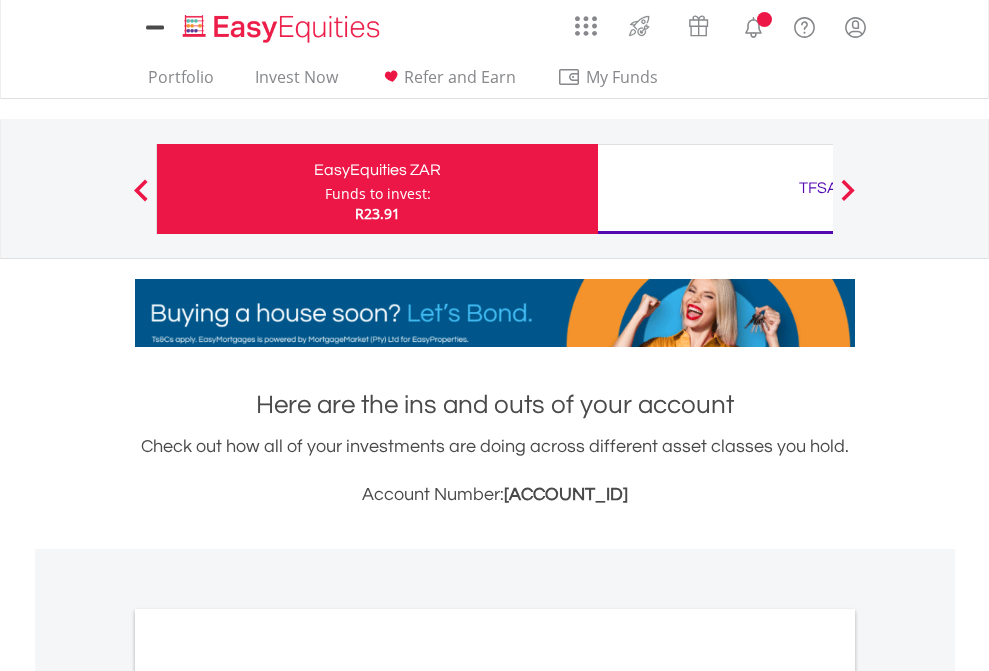 scroll, scrollTop: 0, scrollLeft: 0, axis: both 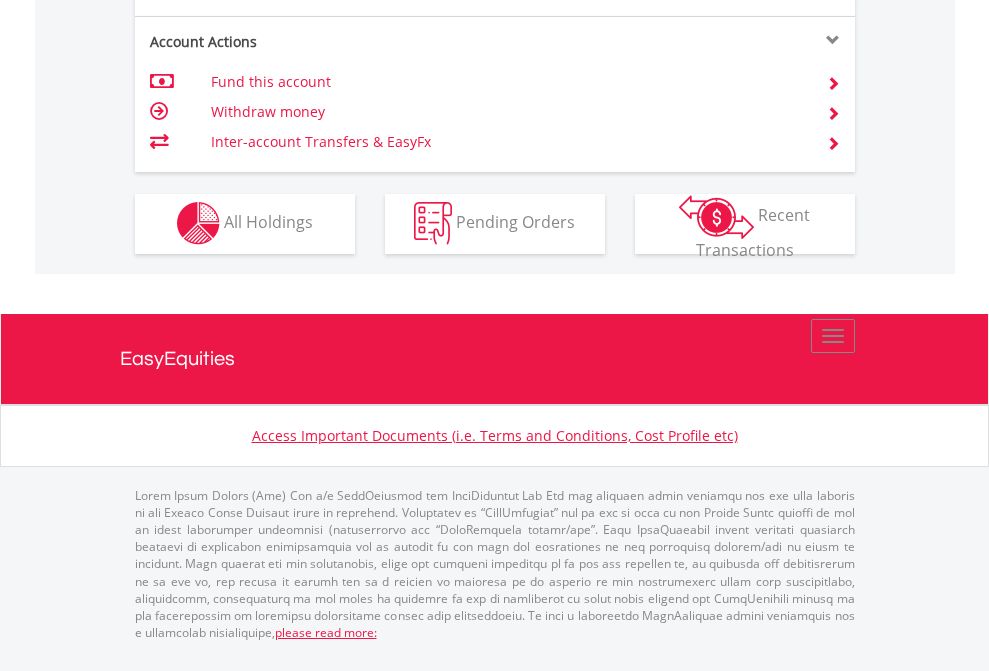 click on "Investment types" at bounding box center [706, -337] 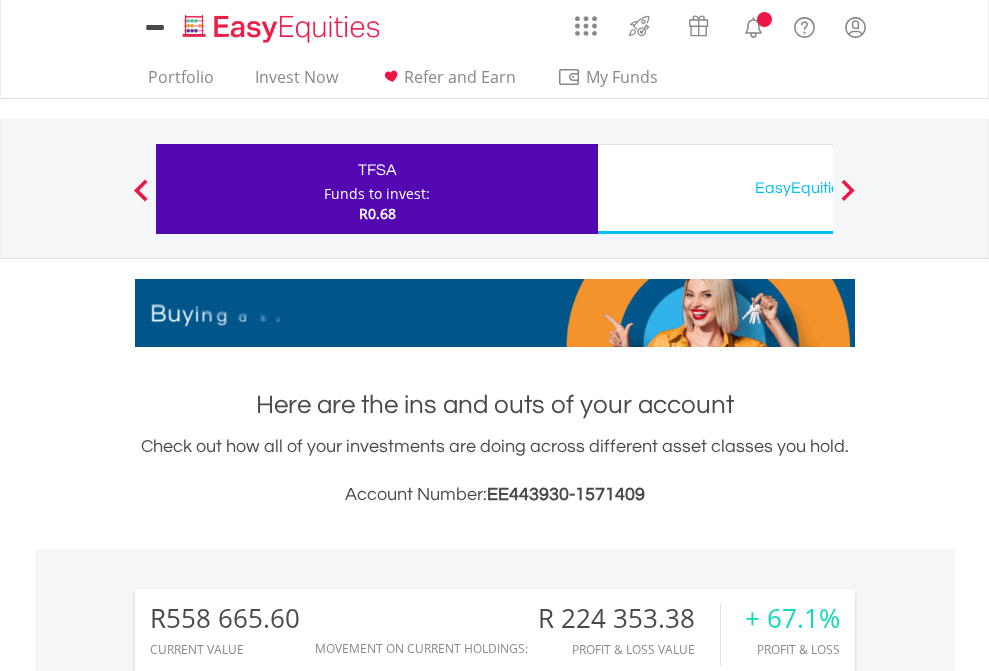 scroll, scrollTop: 0, scrollLeft: 0, axis: both 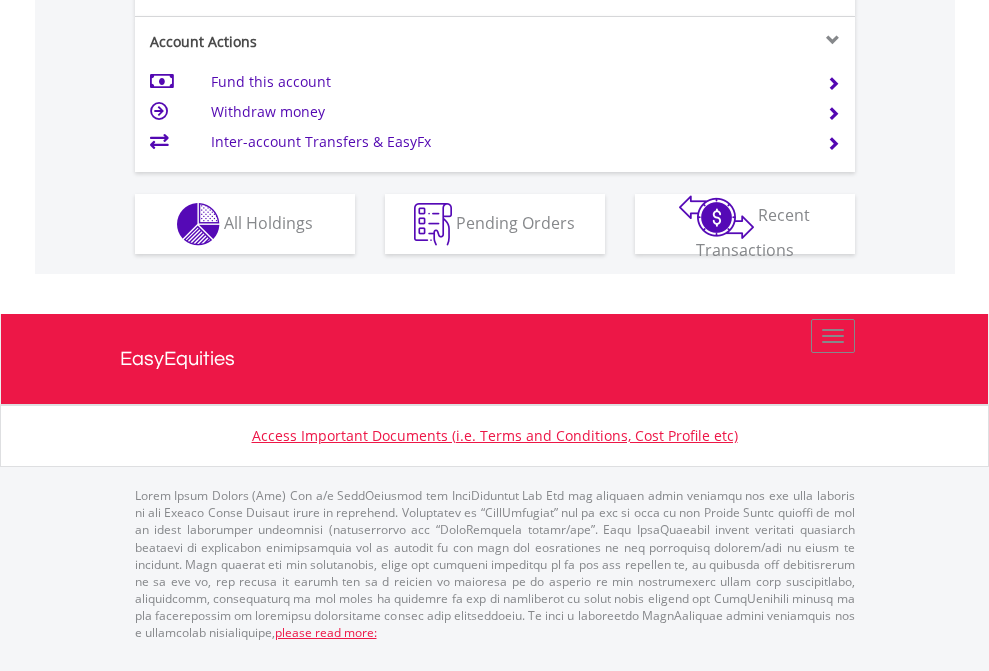 click on "Investment types" at bounding box center (706, -337) 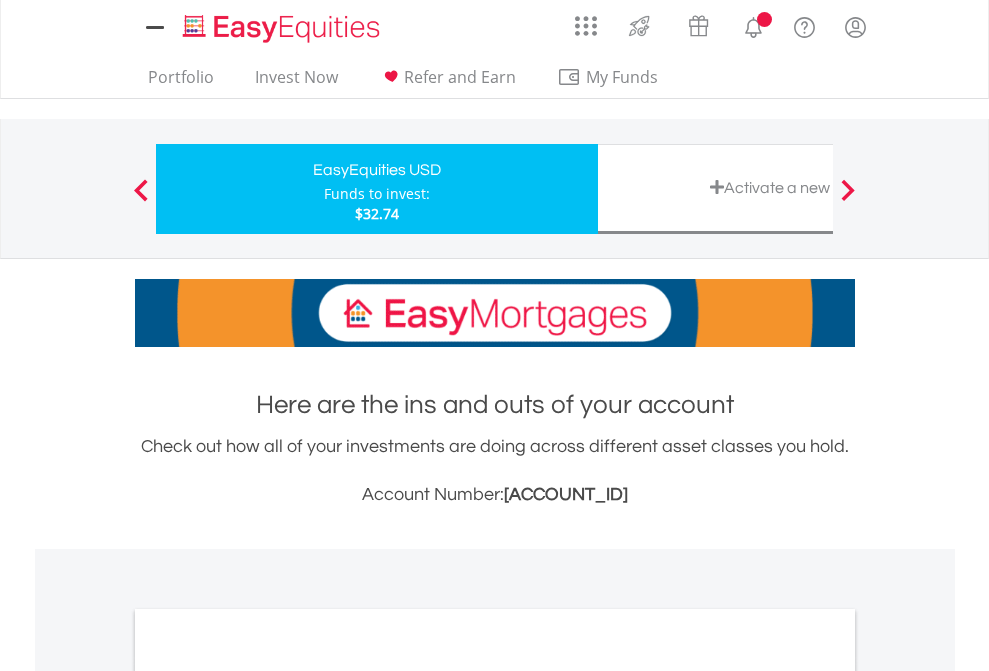 scroll, scrollTop: 0, scrollLeft: 0, axis: both 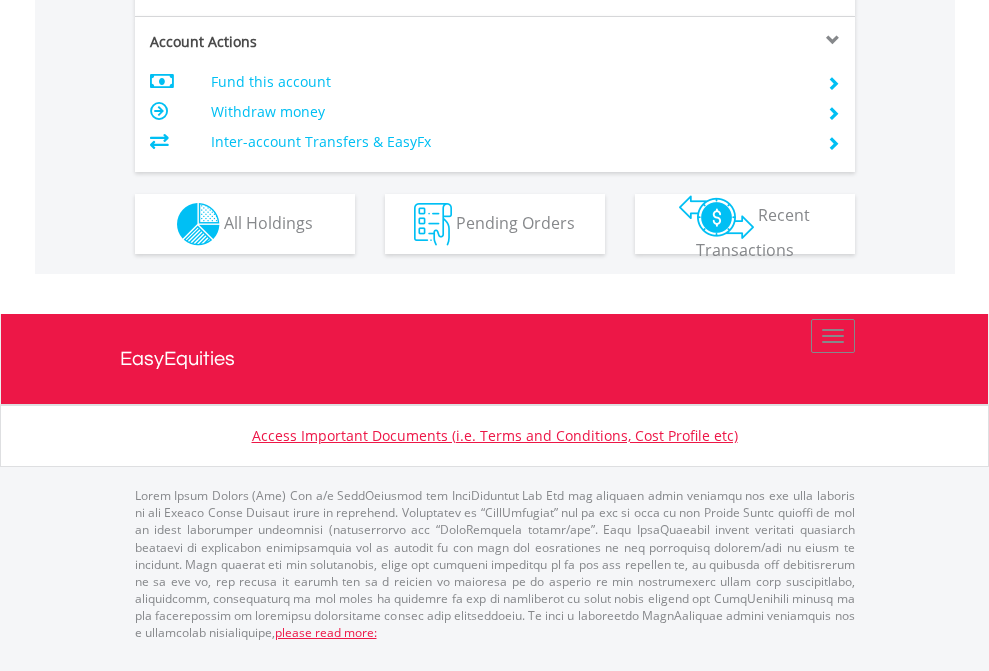 click on "Investment types" at bounding box center (706, -337) 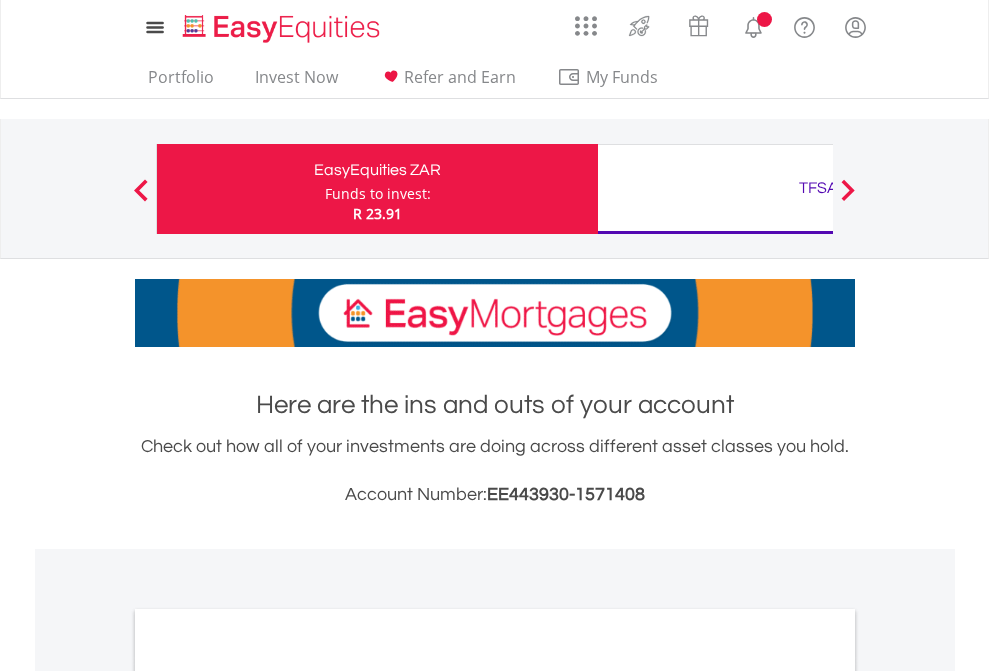 scroll, scrollTop: 0, scrollLeft: 0, axis: both 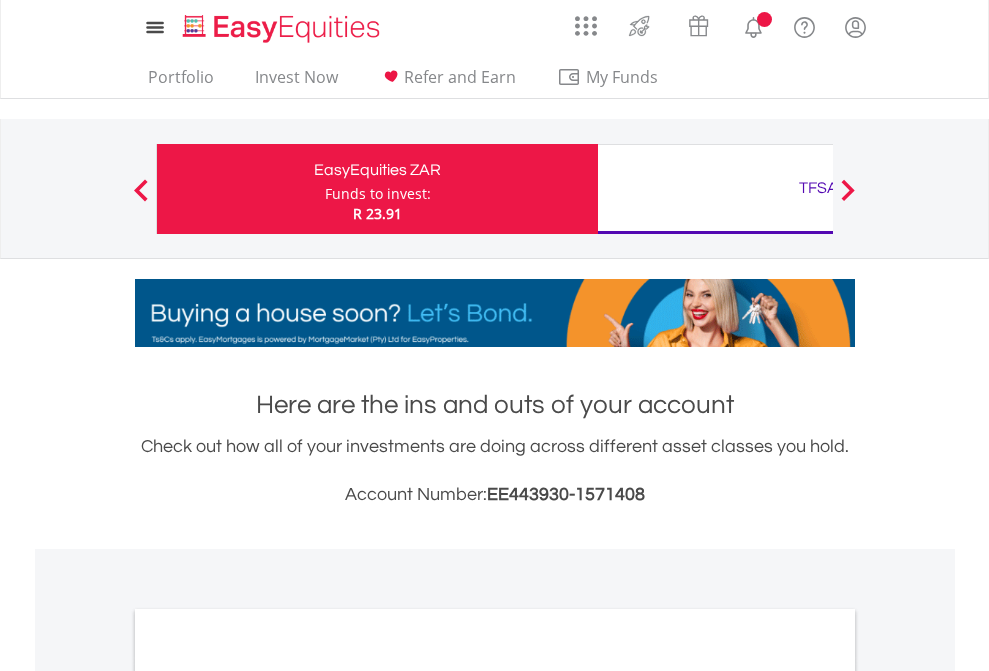 click on "All Holdings" at bounding box center [268, 1096] 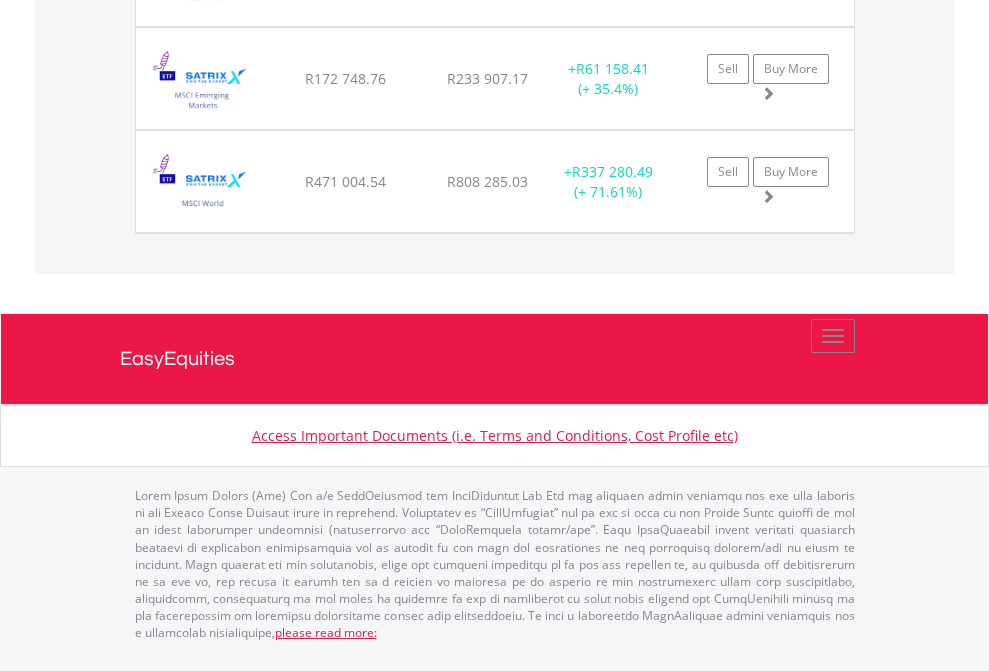 click on "TFSA" at bounding box center (818, -1174) 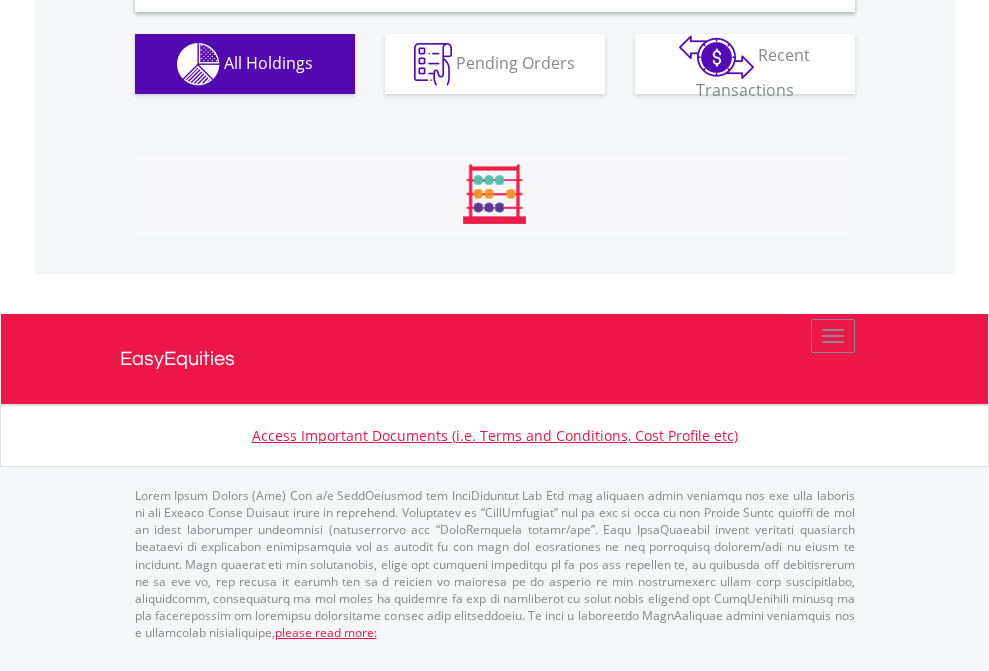 scroll, scrollTop: 1933, scrollLeft: 0, axis: vertical 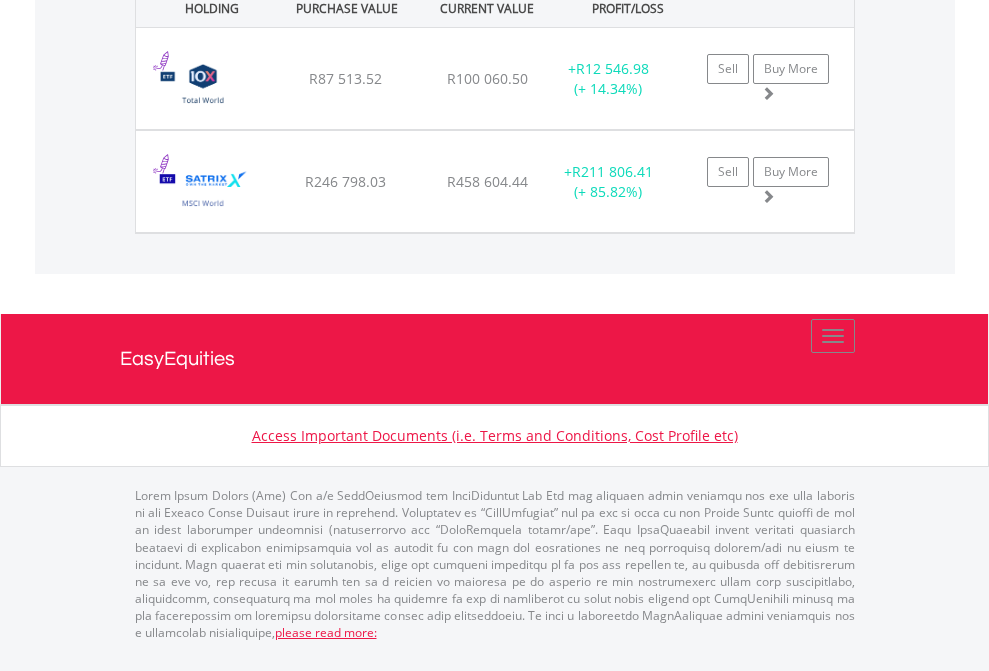 click on "EasyEquities USD" at bounding box center [818, -1071] 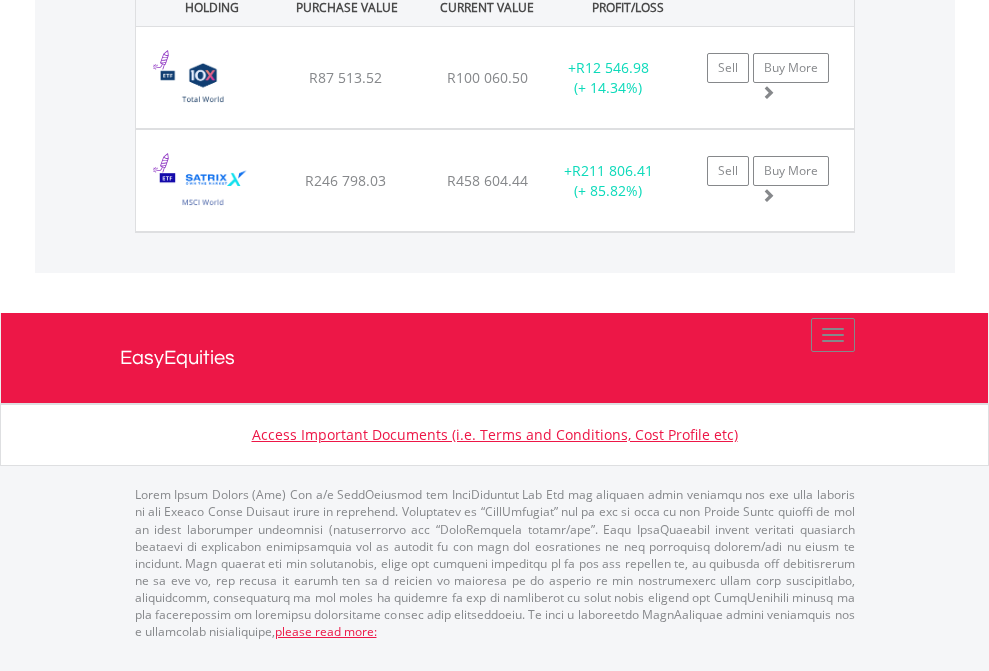 scroll, scrollTop: 144, scrollLeft: 0, axis: vertical 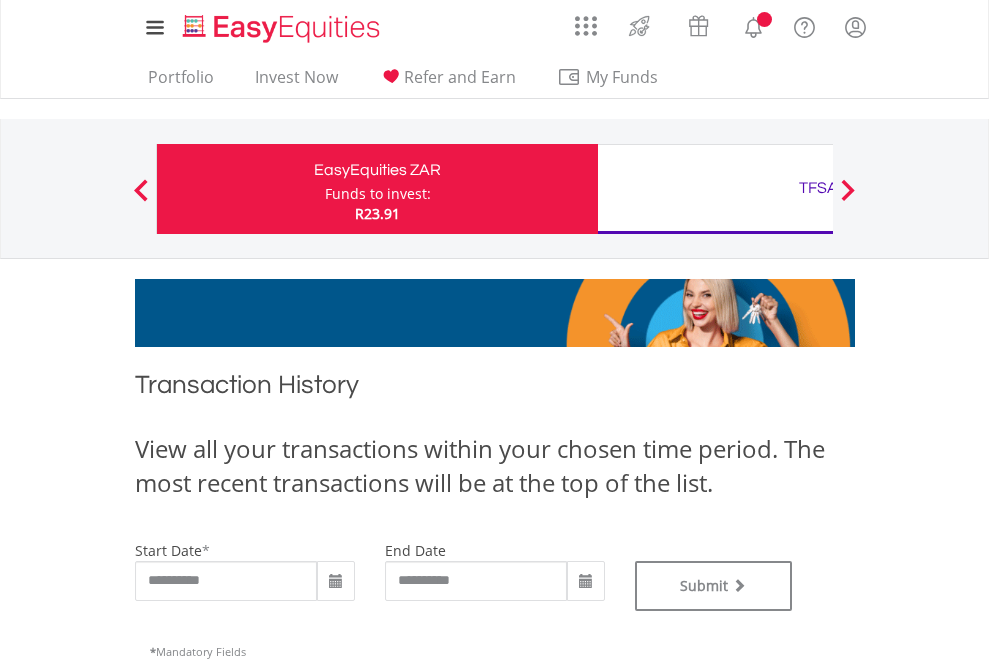 type on "**********" 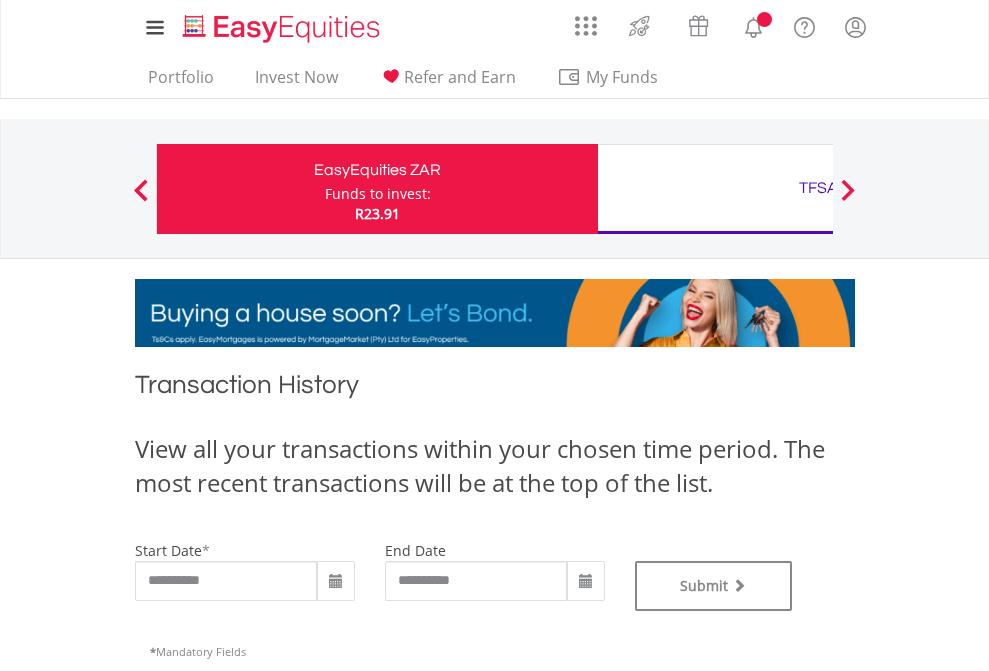 type on "**********" 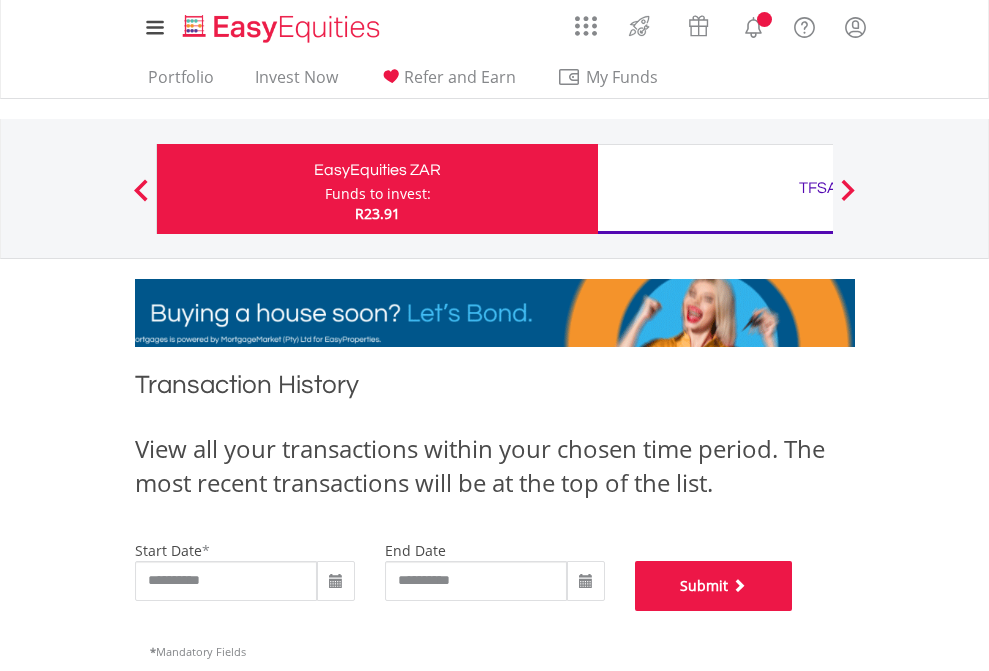 click on "Submit" at bounding box center (714, 586) 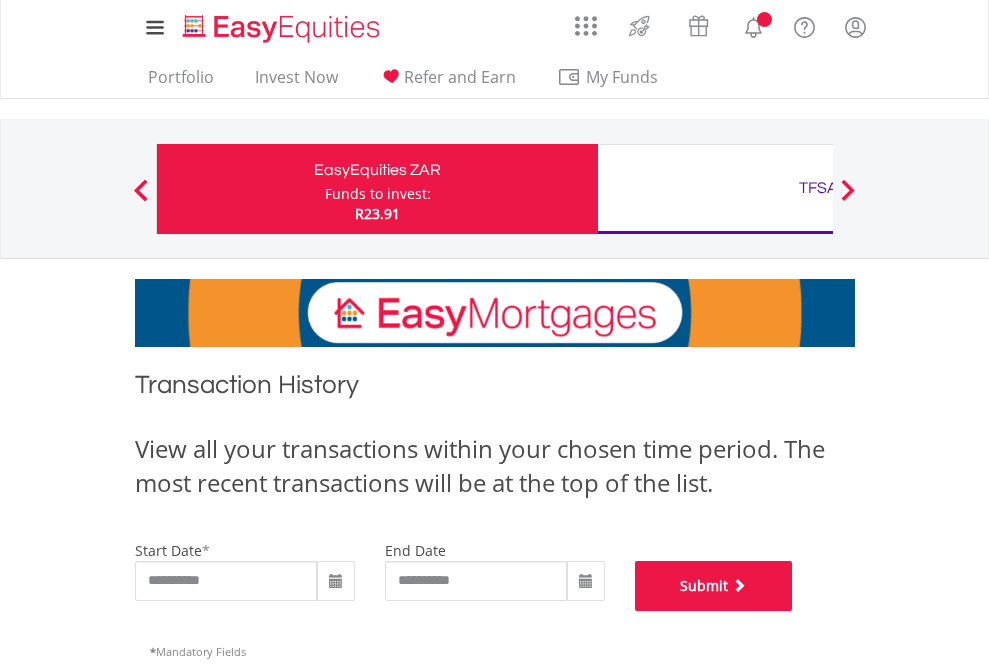 scroll, scrollTop: 811, scrollLeft: 0, axis: vertical 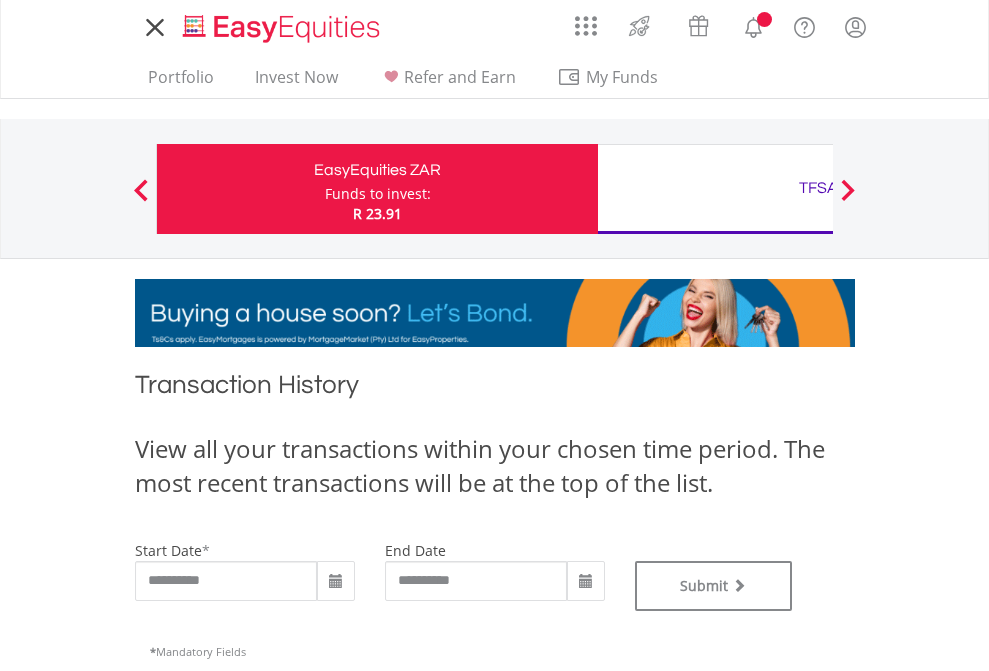 click on "TFSA" at bounding box center (818, 188) 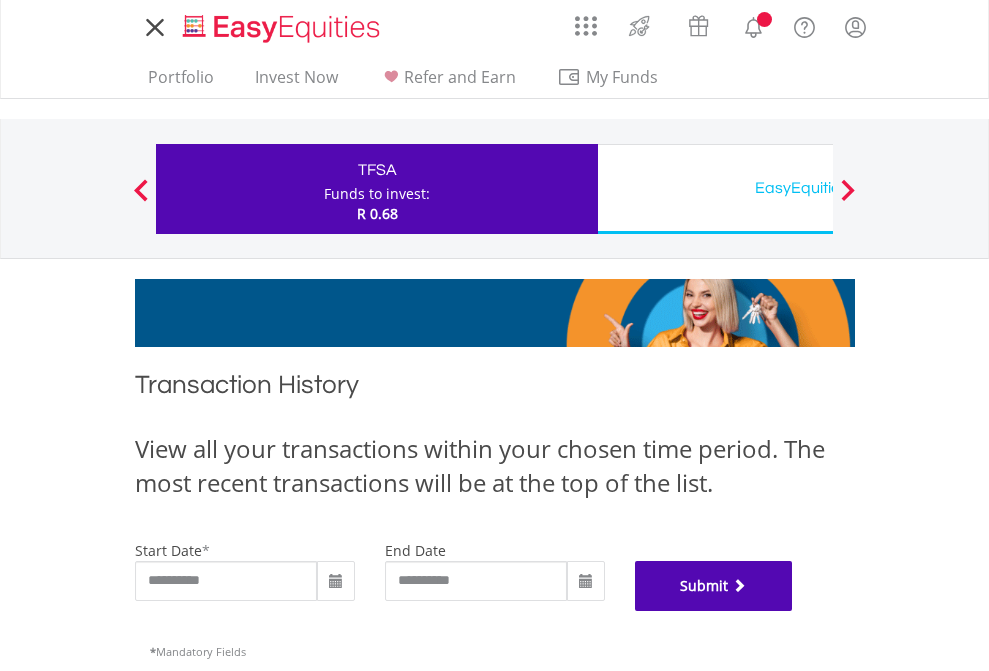 click on "Submit" at bounding box center [714, 586] 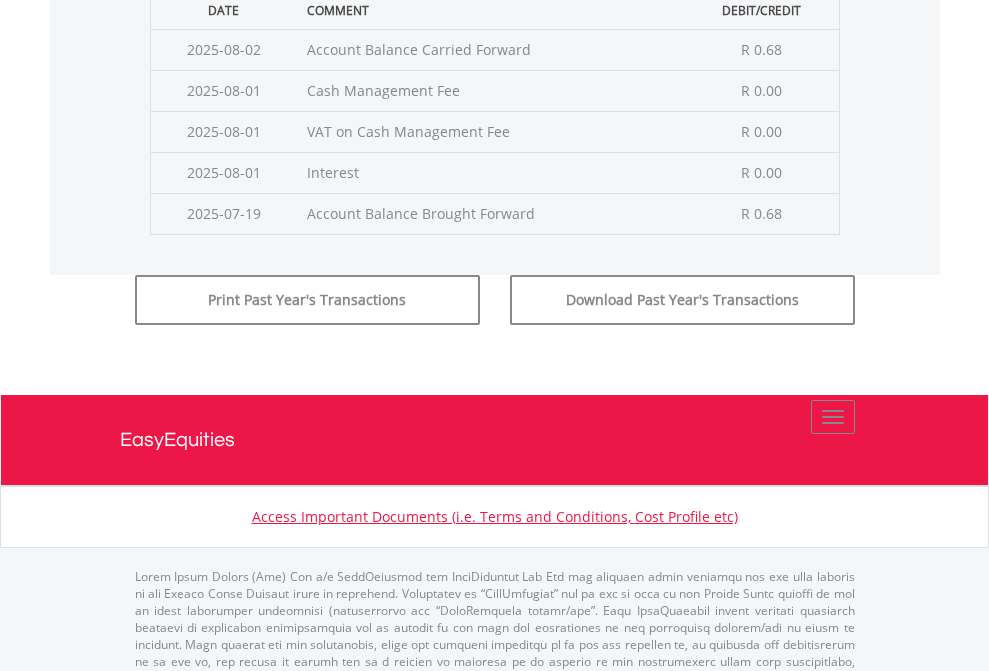 scroll, scrollTop: 811, scrollLeft: 0, axis: vertical 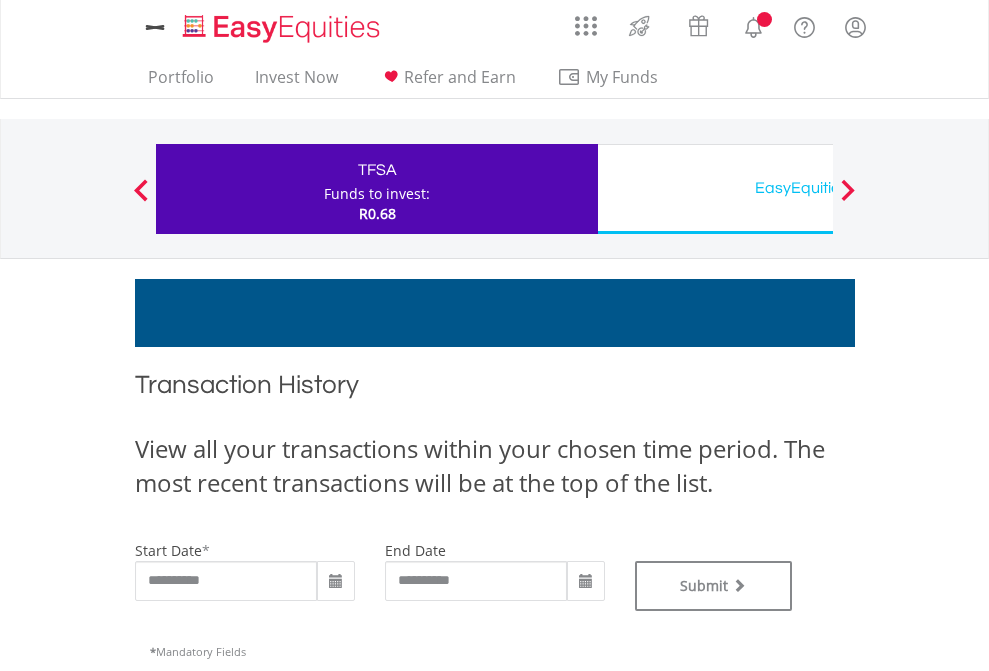 click on "EasyEquities USD" at bounding box center (818, 188) 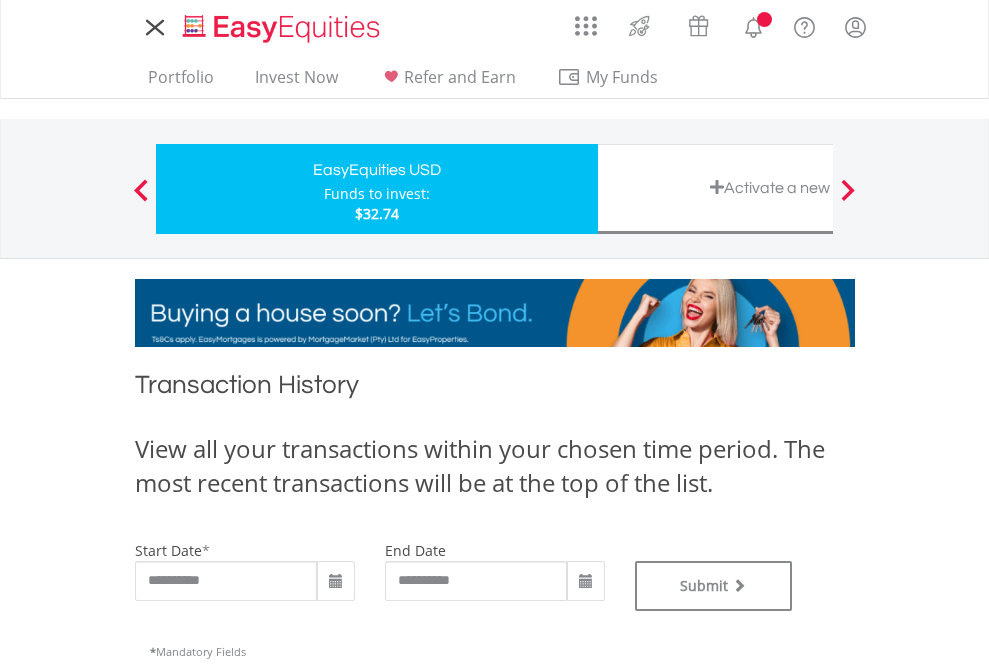 scroll, scrollTop: 0, scrollLeft: 0, axis: both 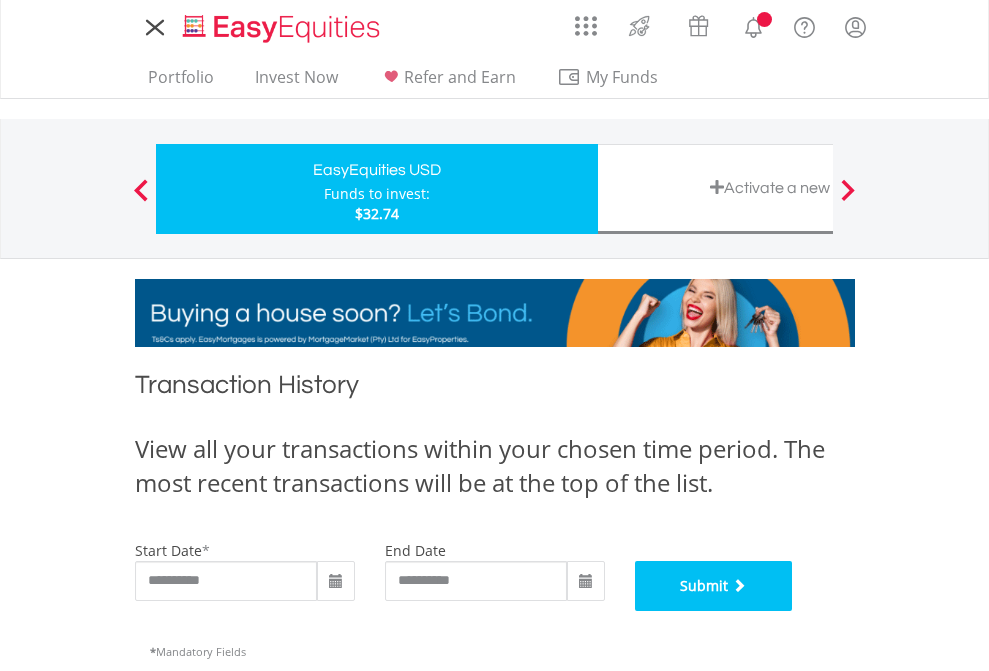 click on "Submit" at bounding box center (714, 586) 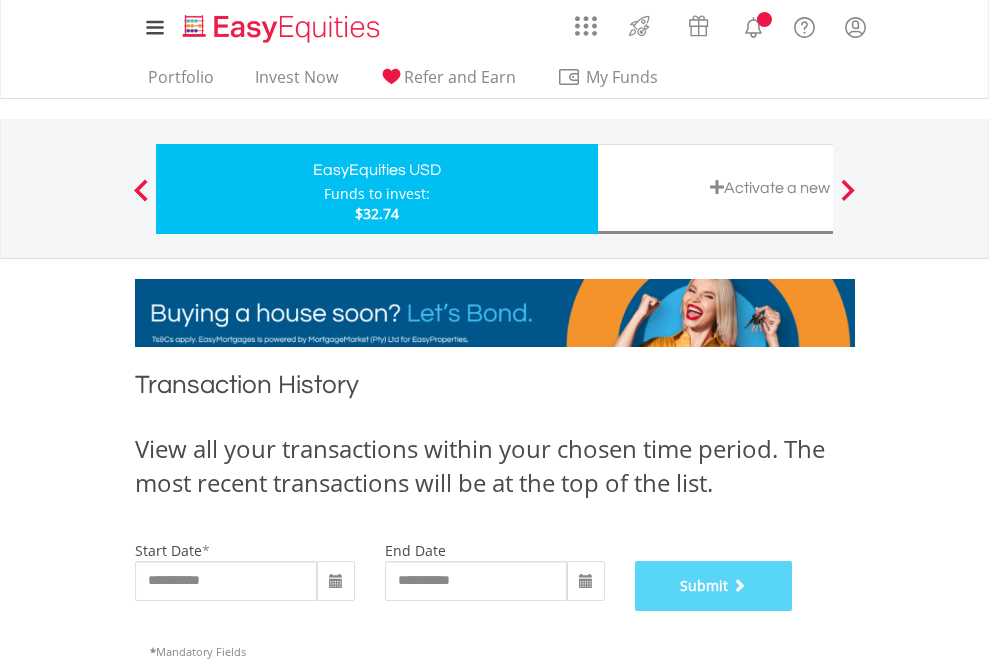 scroll, scrollTop: 811, scrollLeft: 0, axis: vertical 